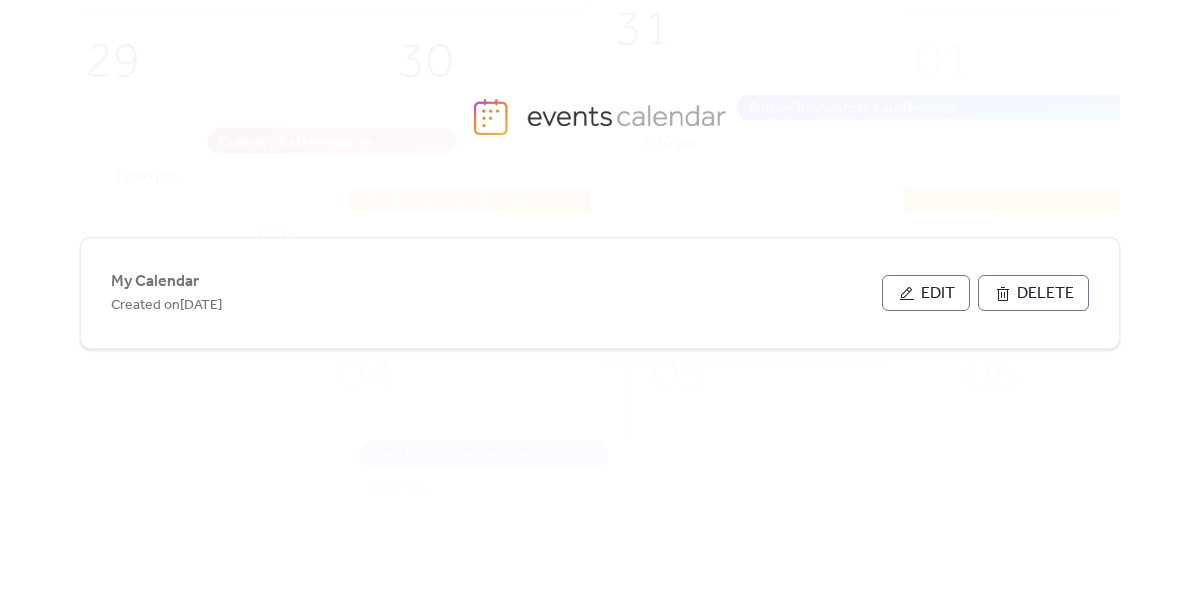 scroll, scrollTop: 0, scrollLeft: 0, axis: both 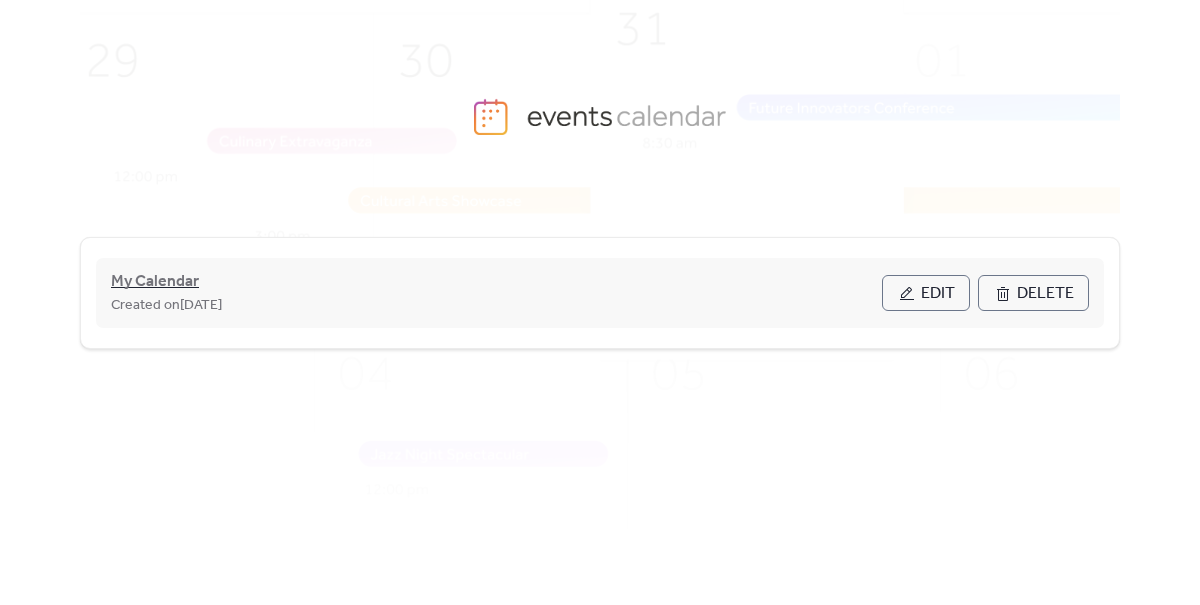 click on "My Calendar" at bounding box center (155, 282) 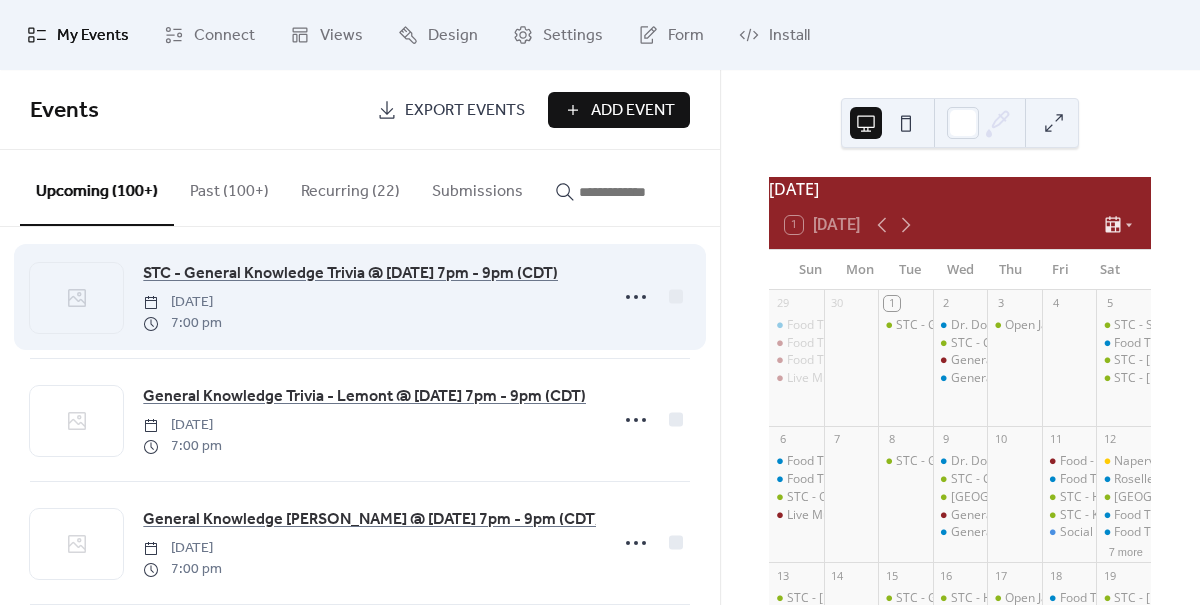 scroll, scrollTop: 38, scrollLeft: 0, axis: vertical 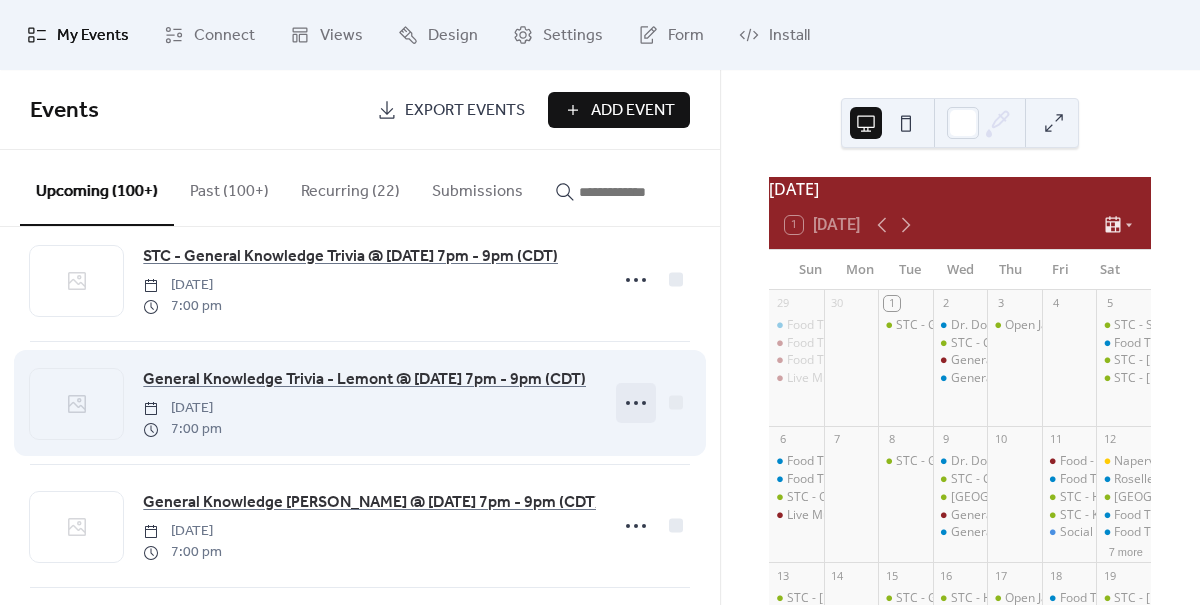 click 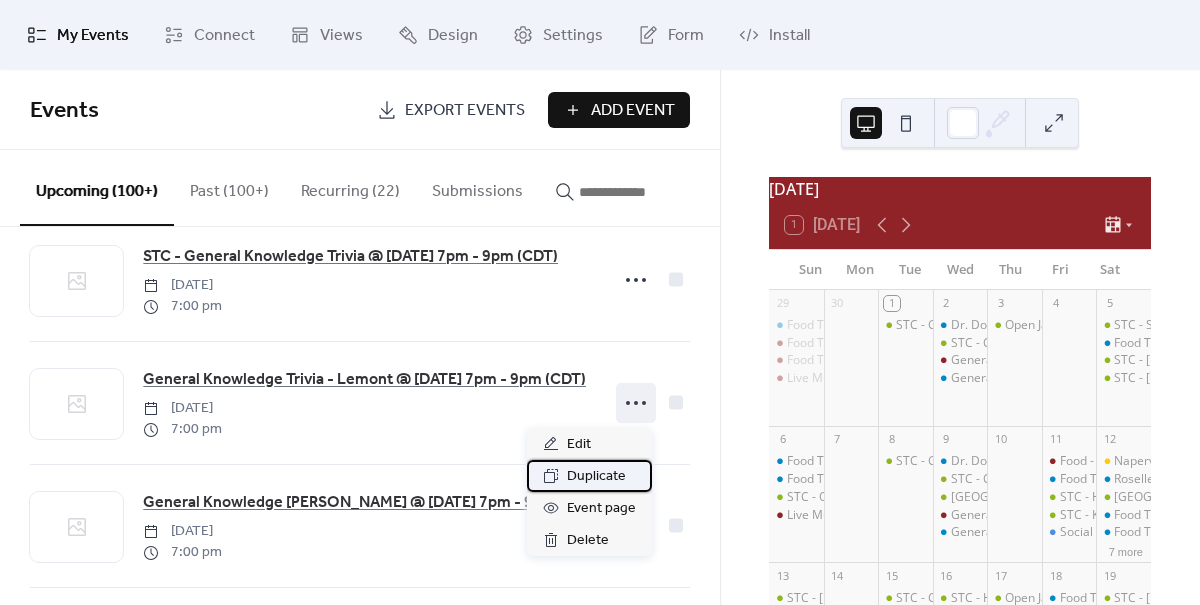 click on "Duplicate" at bounding box center [596, 477] 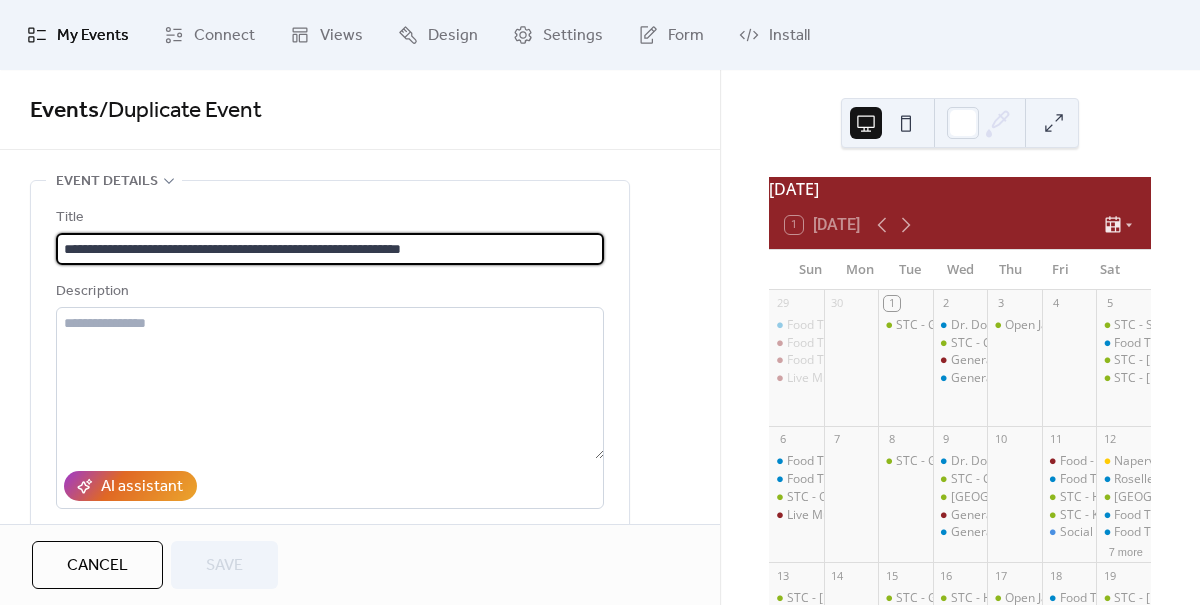 click on "**********" at bounding box center (330, 249) 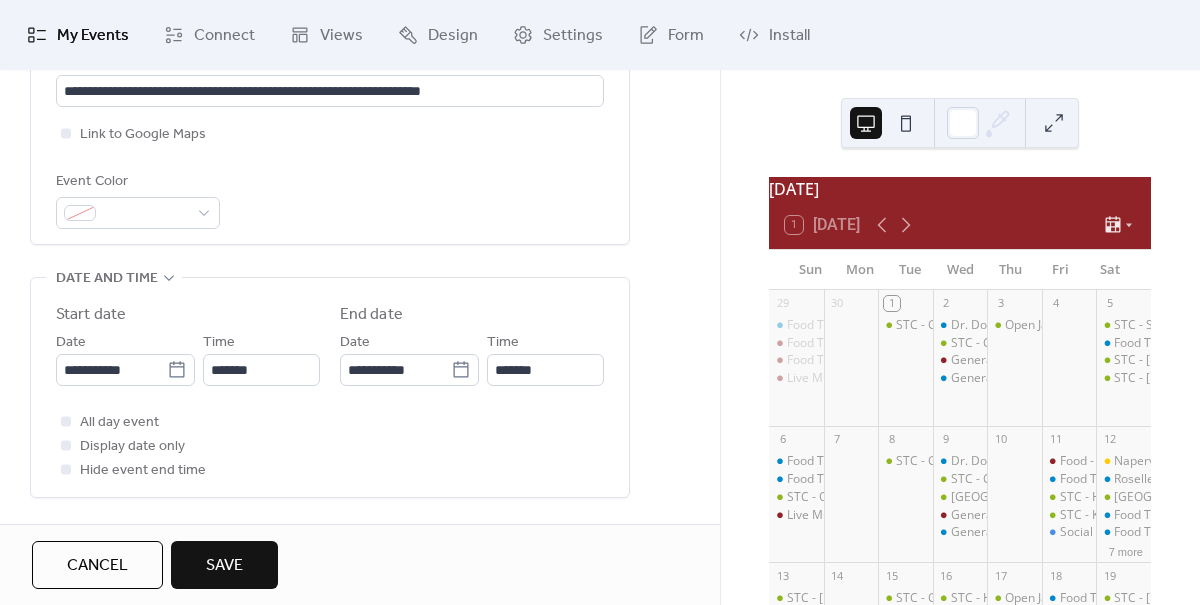 scroll, scrollTop: 489, scrollLeft: 0, axis: vertical 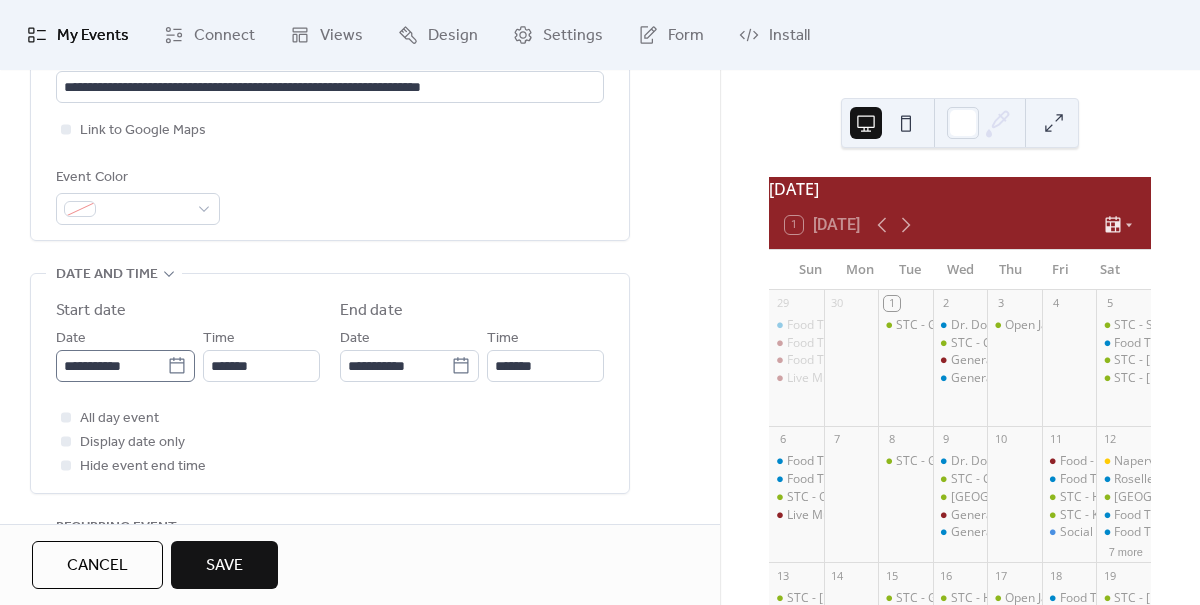 type on "**********" 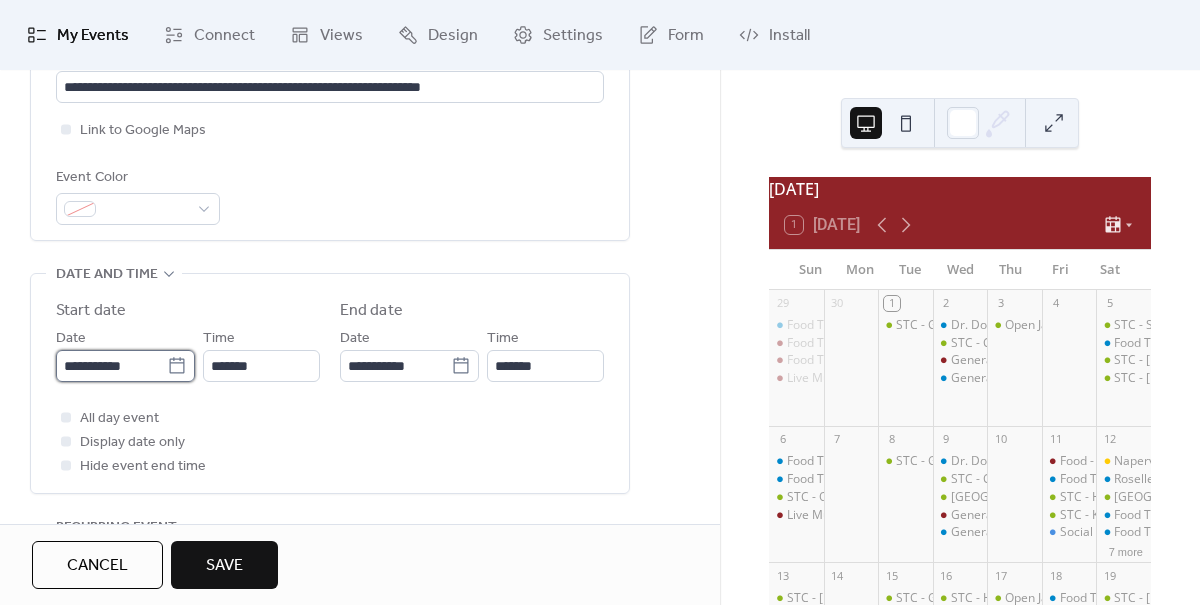 click on "**********" at bounding box center [111, 366] 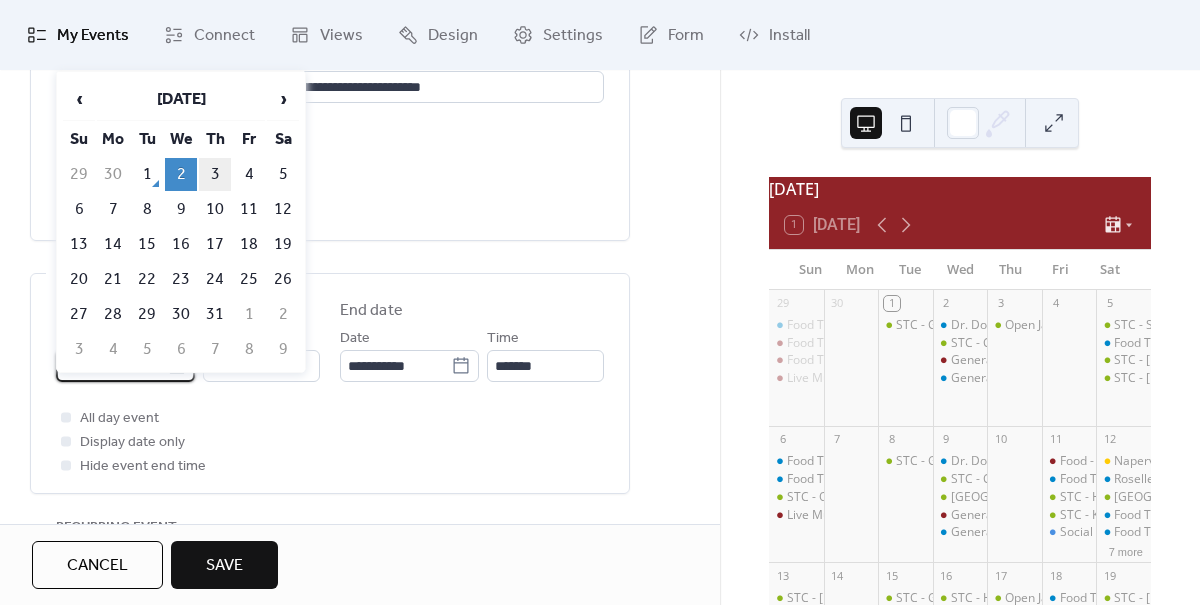 click on "3" at bounding box center (215, 174) 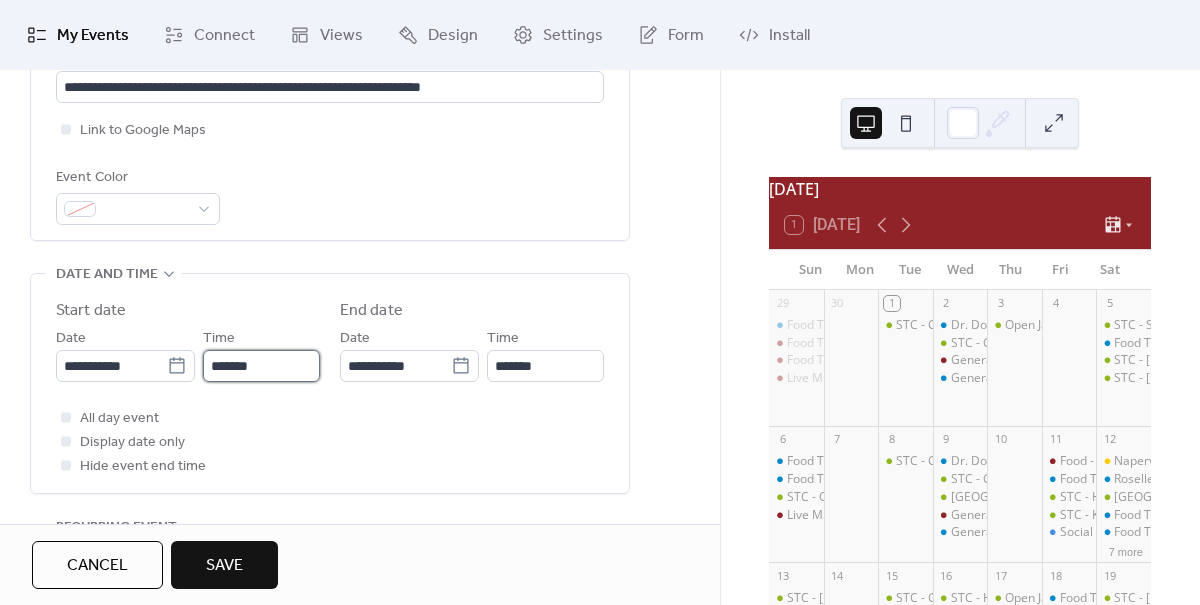 click on "*******" at bounding box center [261, 366] 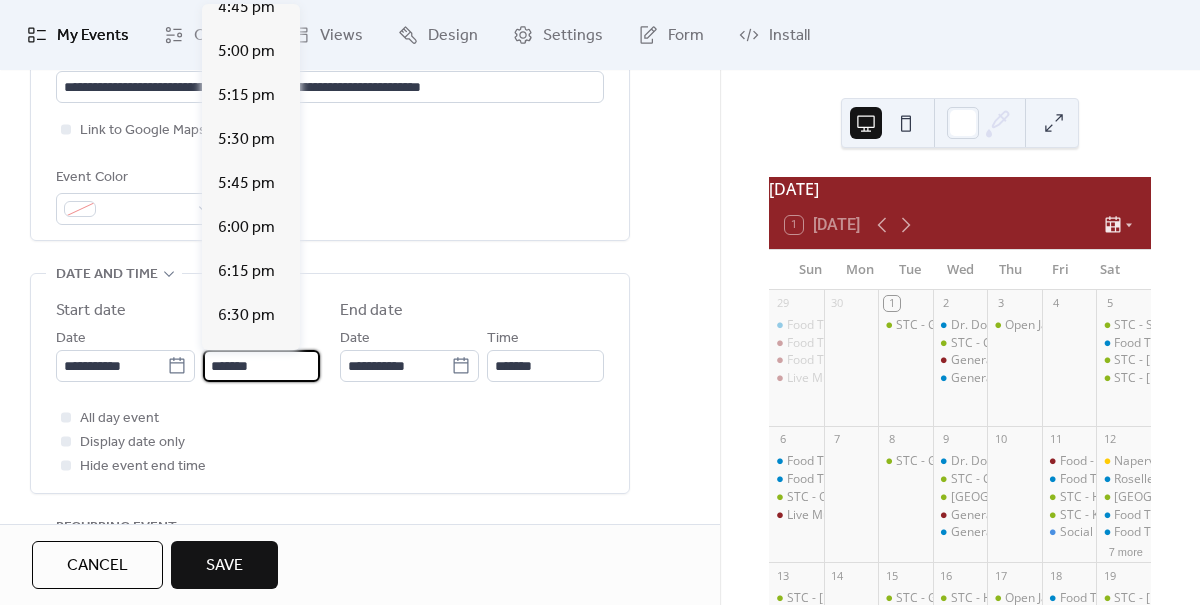 scroll, scrollTop: 2959, scrollLeft: 0, axis: vertical 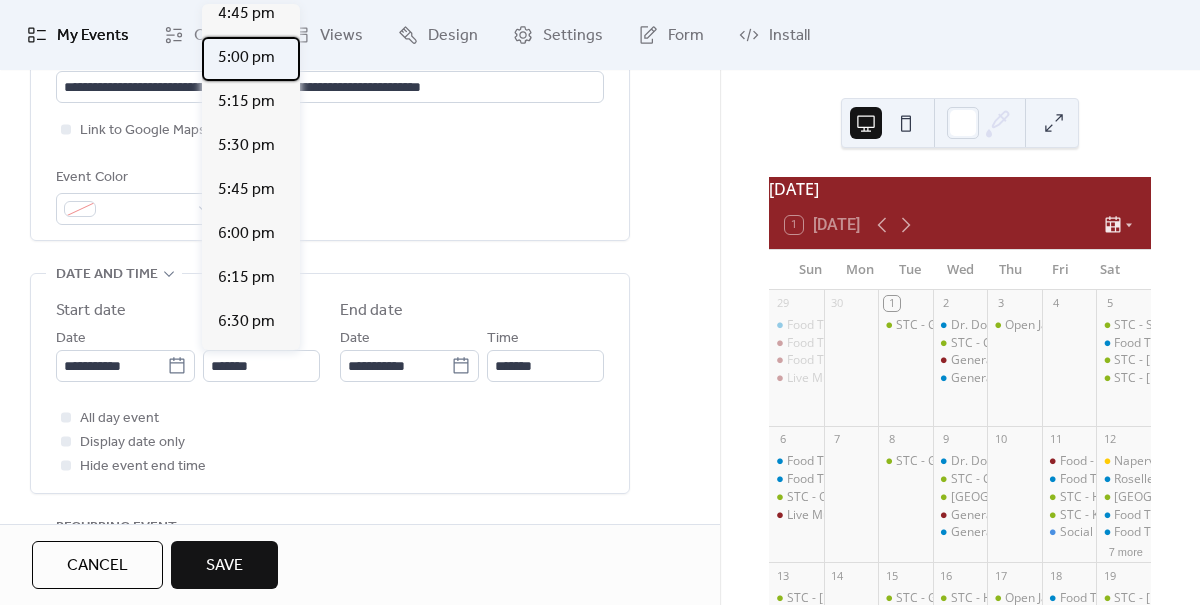click on "5:00 pm" at bounding box center [251, 59] 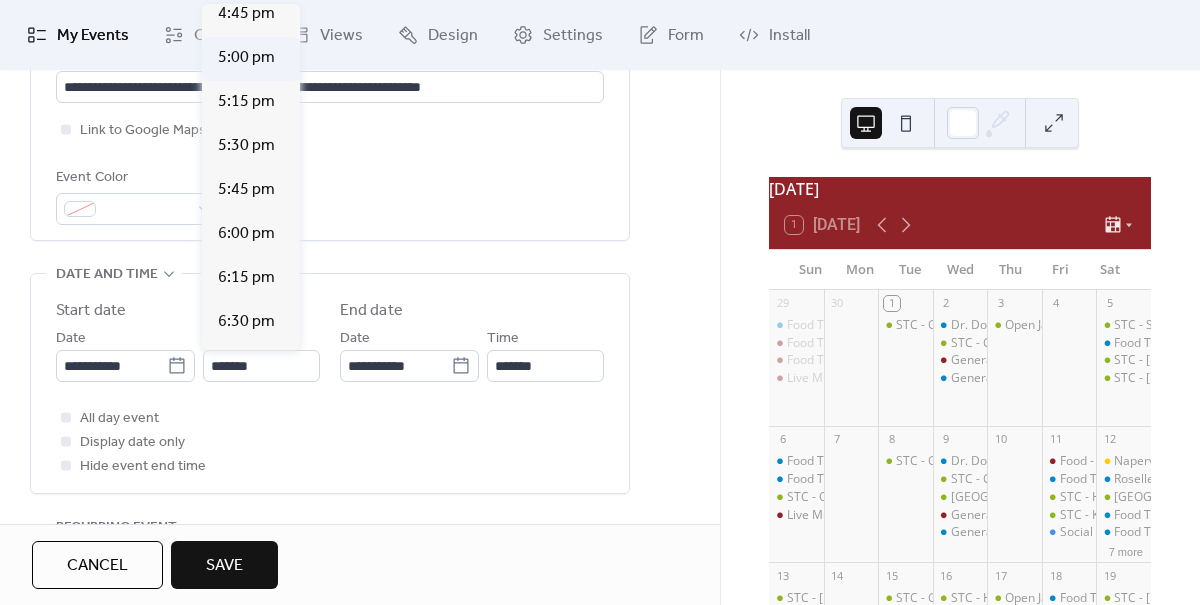 type on "*******" 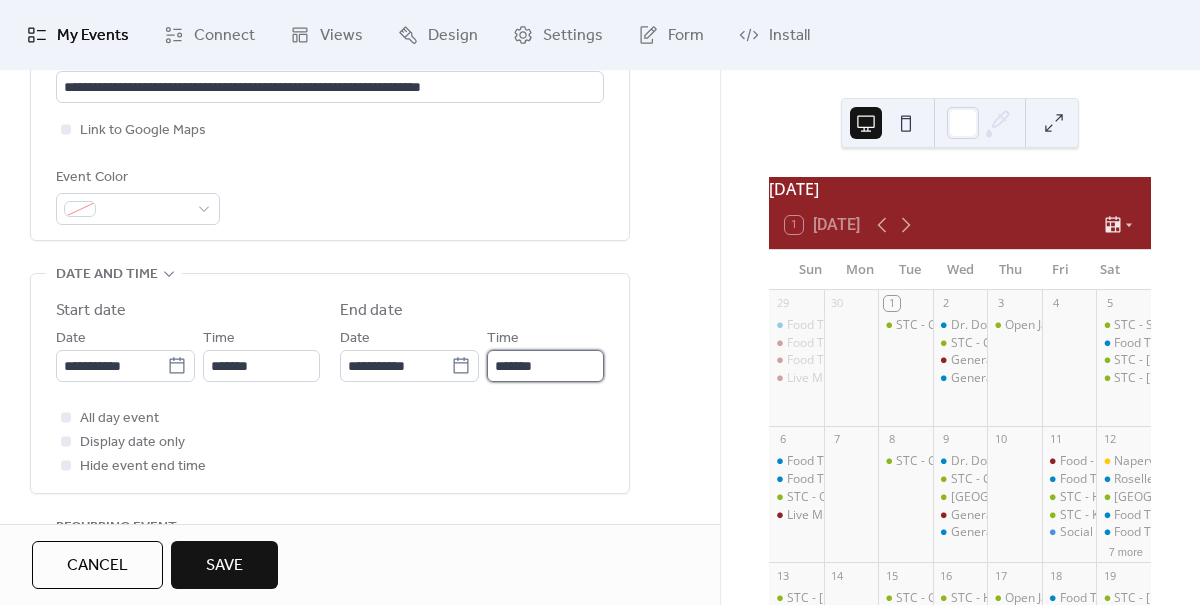 click on "*******" at bounding box center (545, 366) 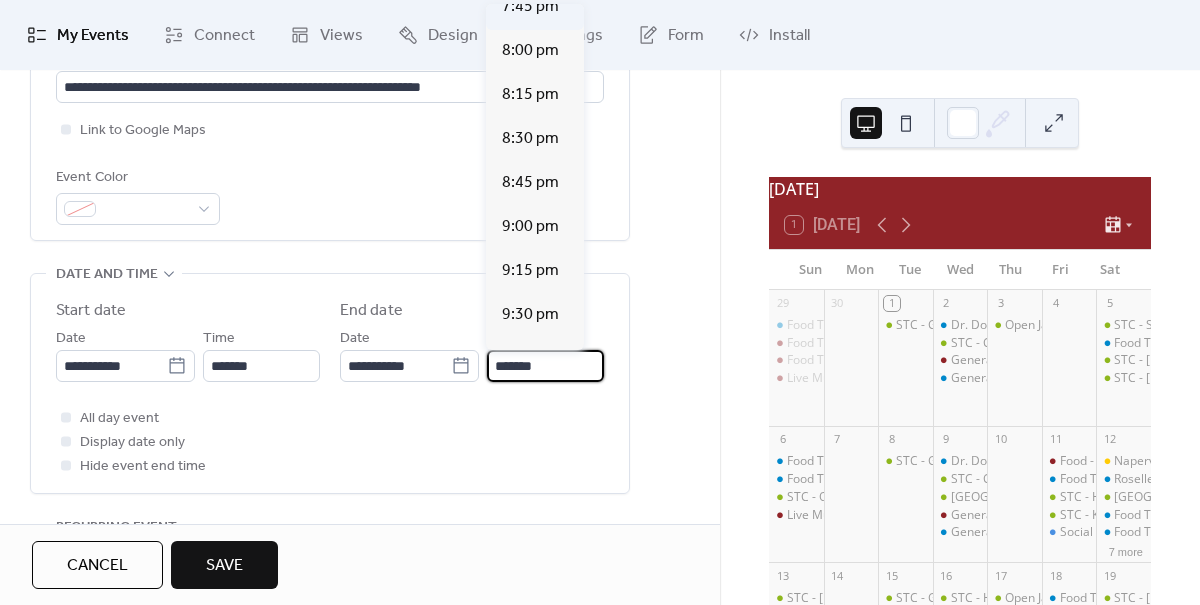 scroll, scrollTop: 483, scrollLeft: 0, axis: vertical 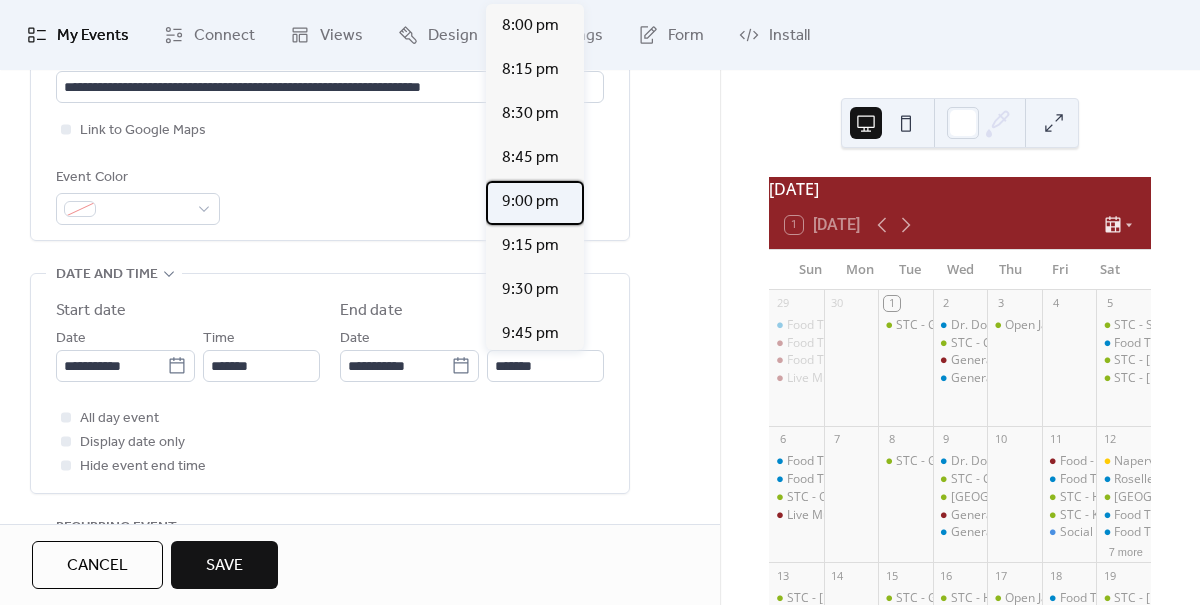 click on "9:00 pm" at bounding box center (530, 202) 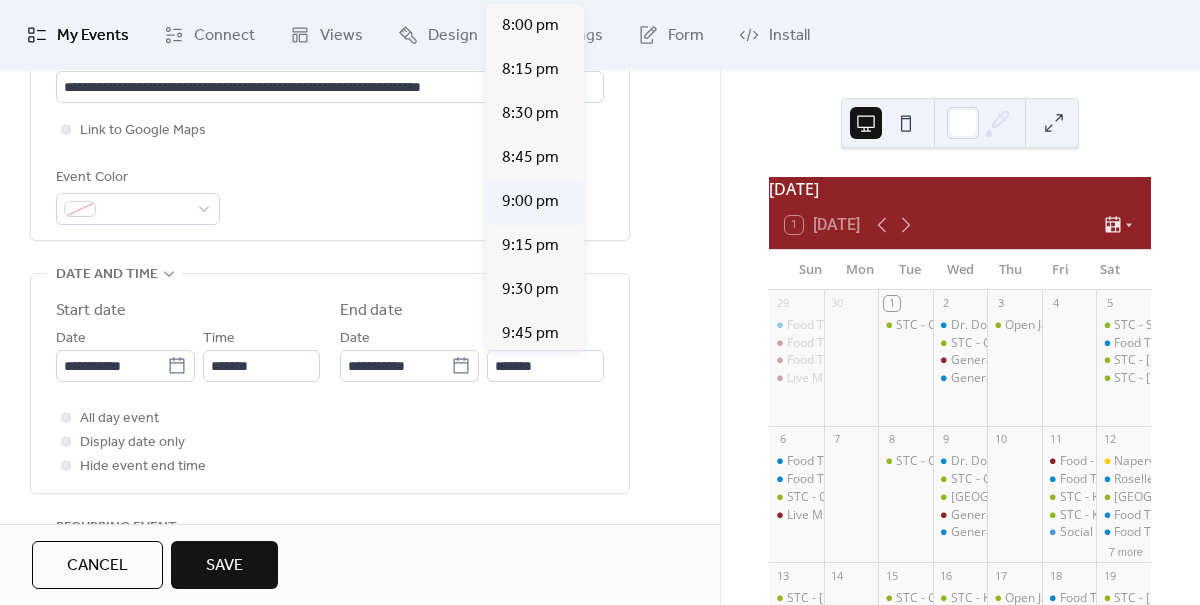 type on "*******" 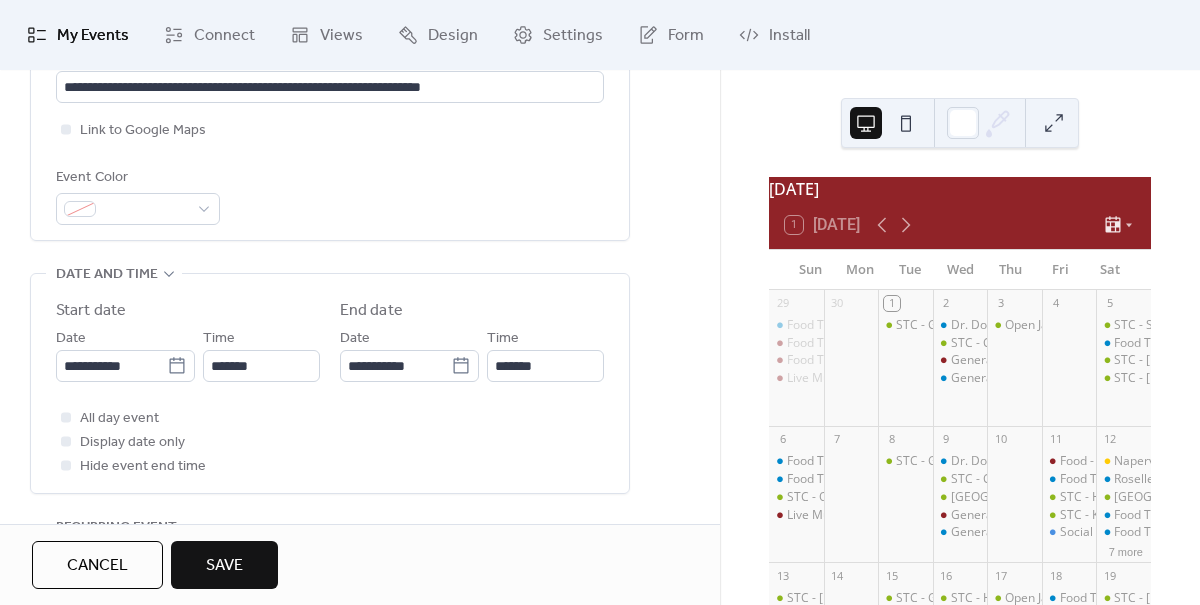 click on "Save" at bounding box center (224, 566) 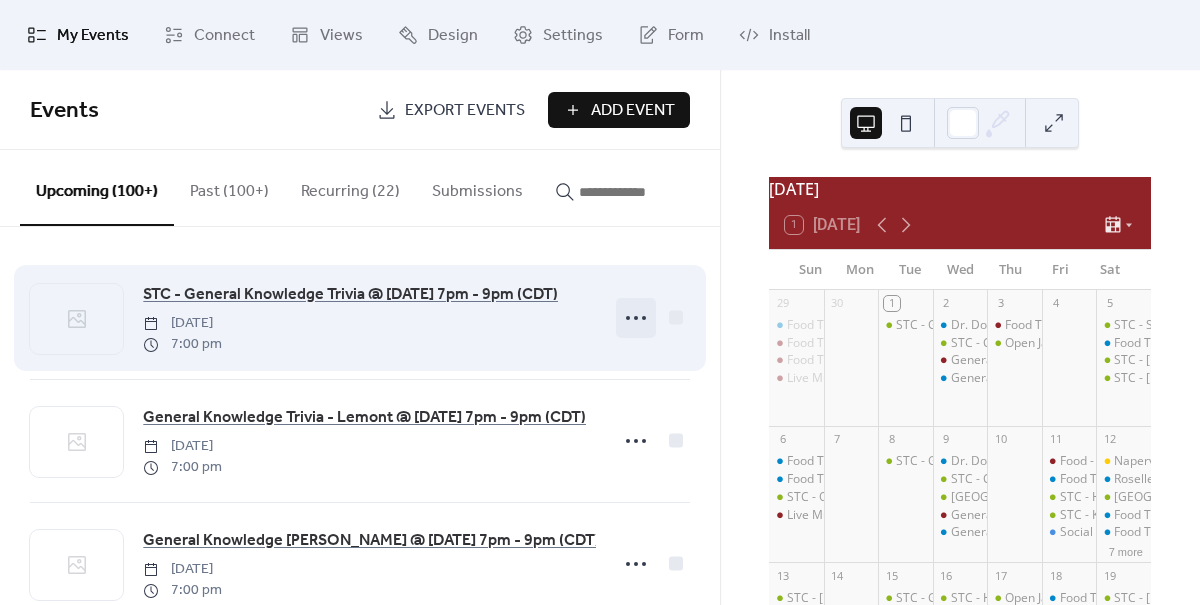 click 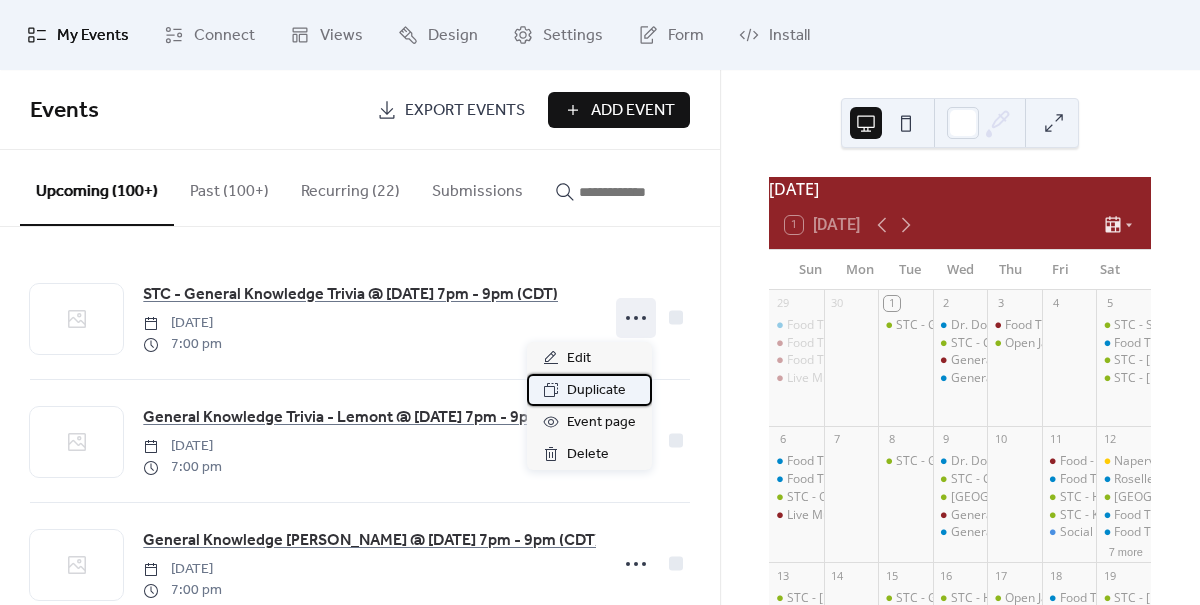 click on "Duplicate" at bounding box center [596, 391] 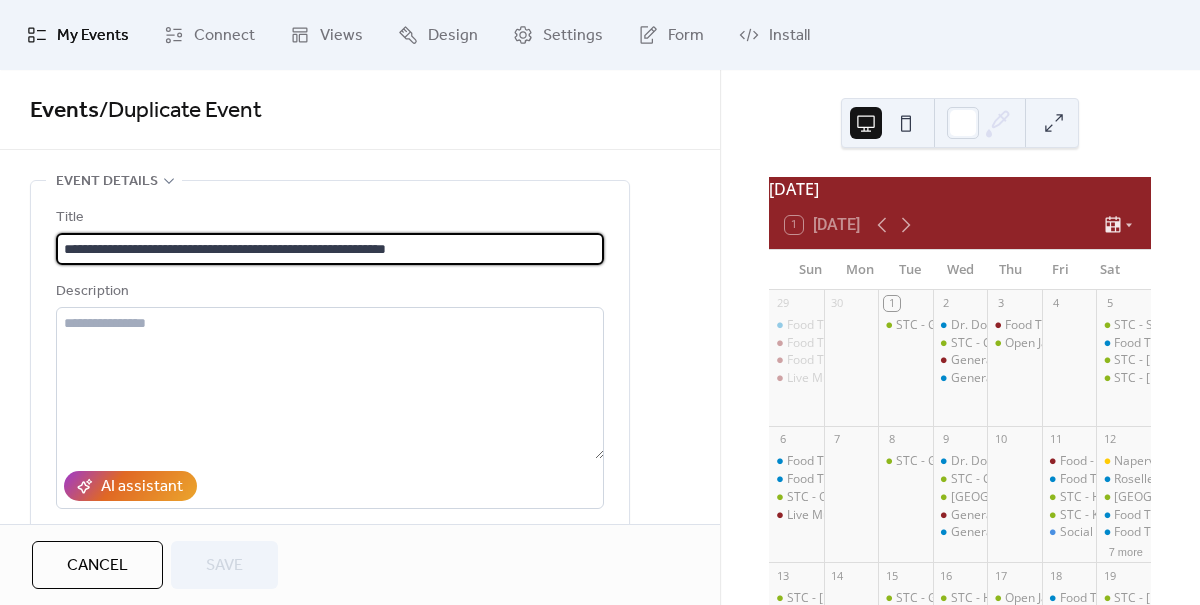 click on "**********" at bounding box center (330, 249) 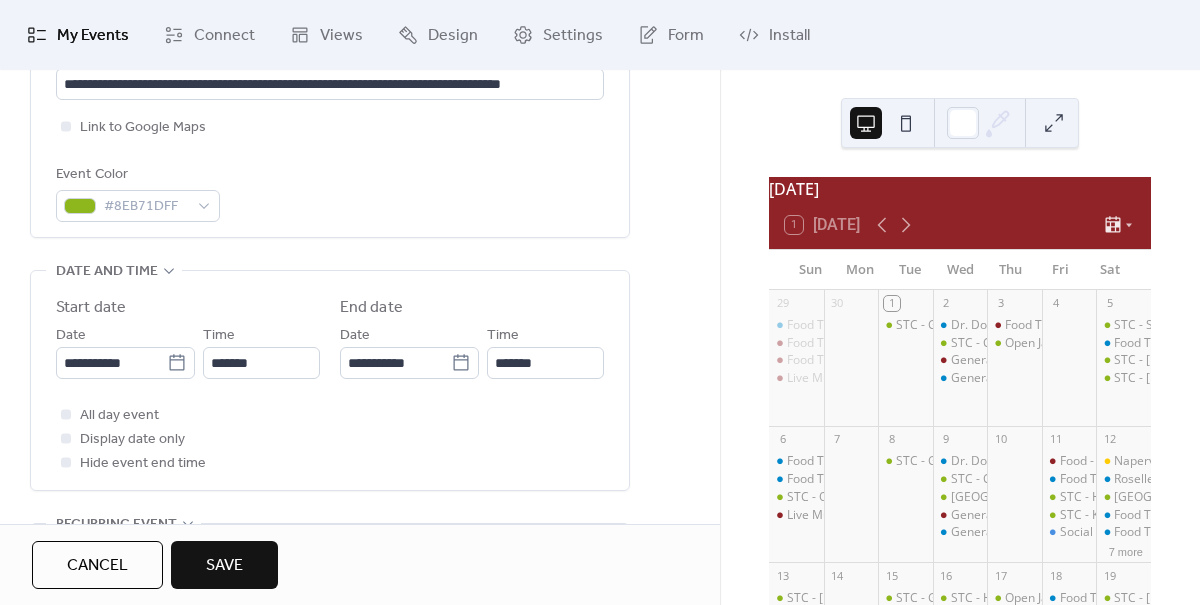scroll, scrollTop: 514, scrollLeft: 0, axis: vertical 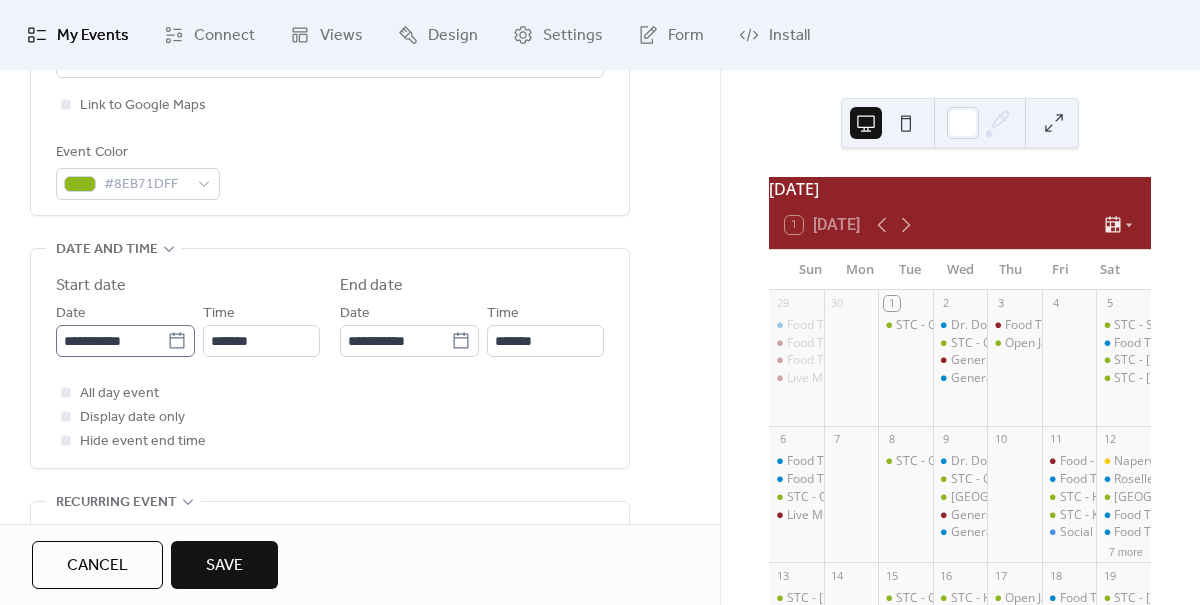 type on "**********" 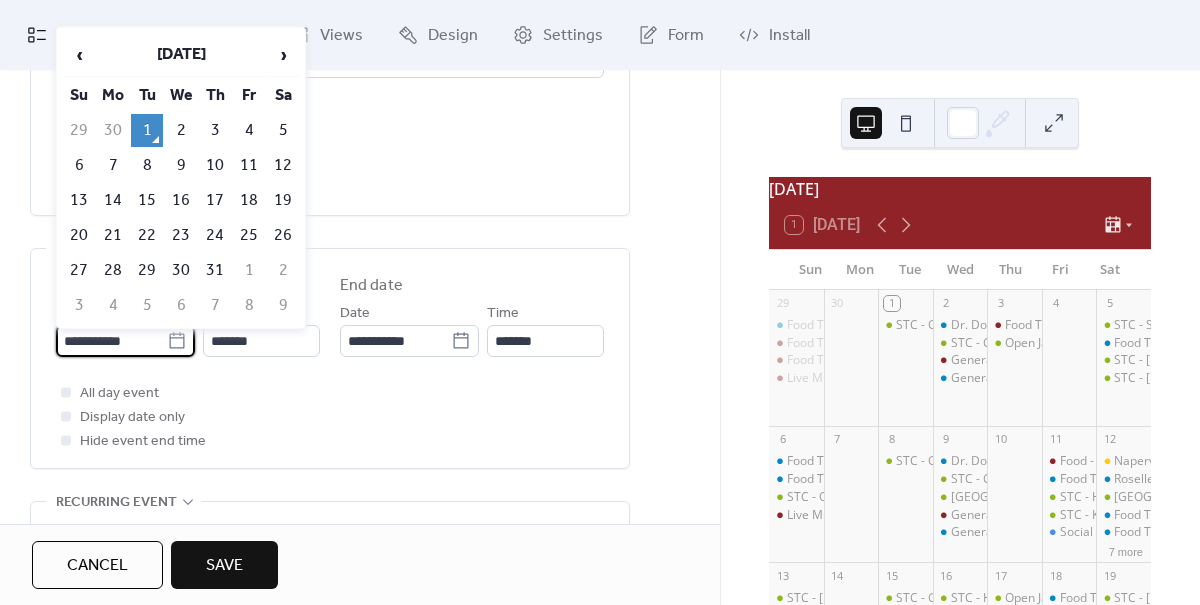 click on "**********" at bounding box center [111, 341] 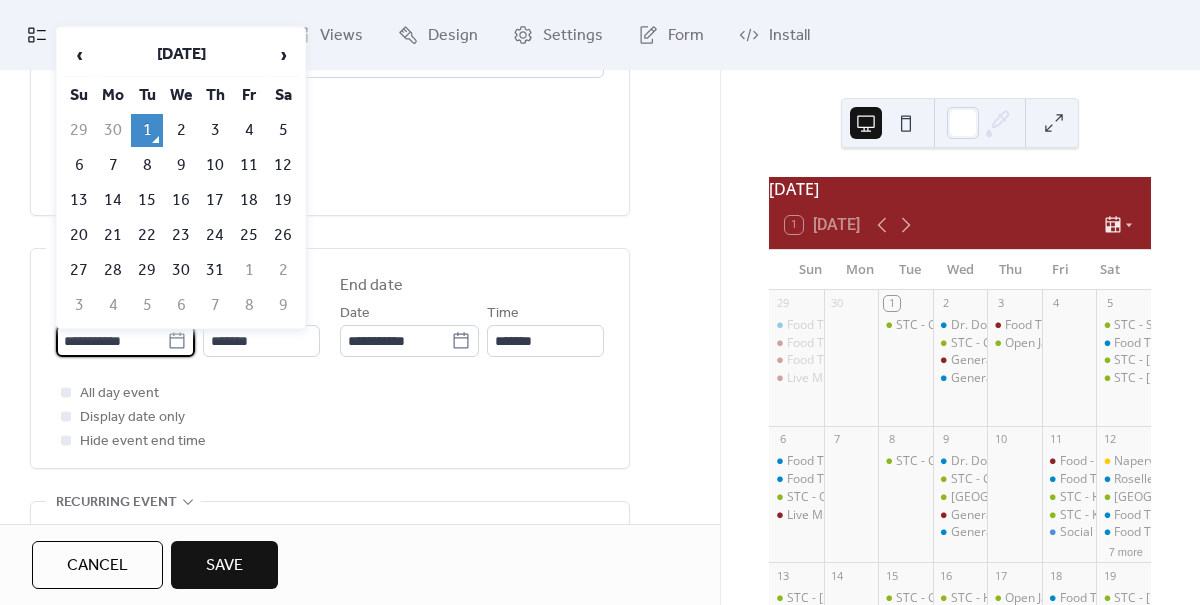 click on "‹ [DATE] › Su Mo Tu We Th Fr Sa 29 30 1 2 3 4 5 6 7 8 9 10 11 12 13 14 15 16 17 18 19 20 21 22 23 24 25 26 27 28 29 30 31 1 2 3 4 5 6 7 8 9" at bounding box center (181, 178) 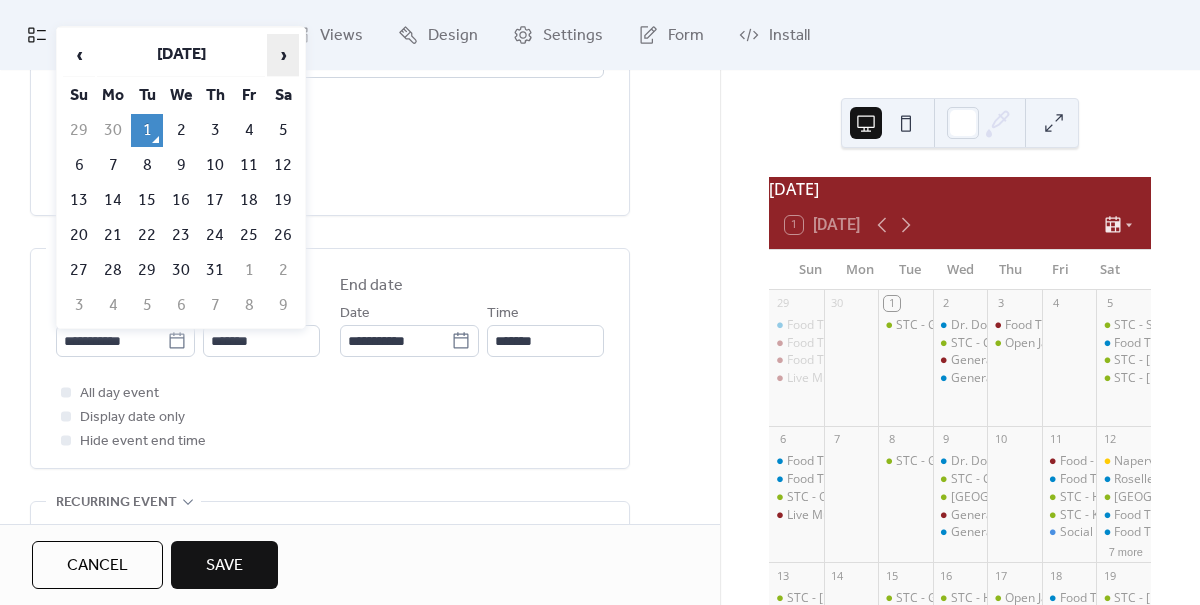 click on "›" at bounding box center (283, 55) 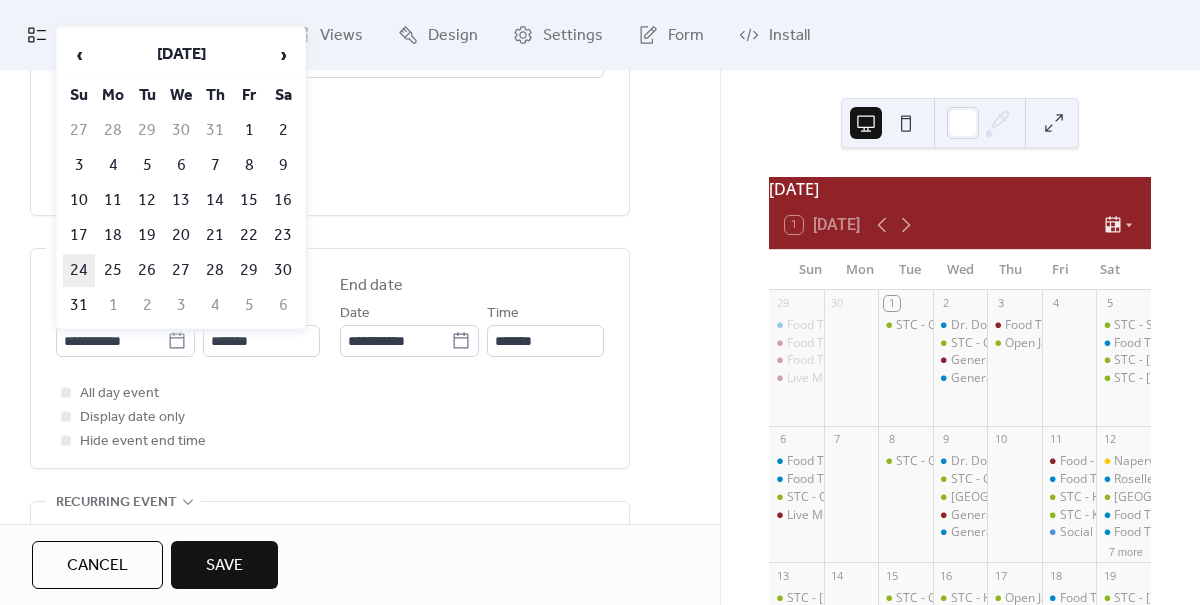 click on "24" at bounding box center (79, 270) 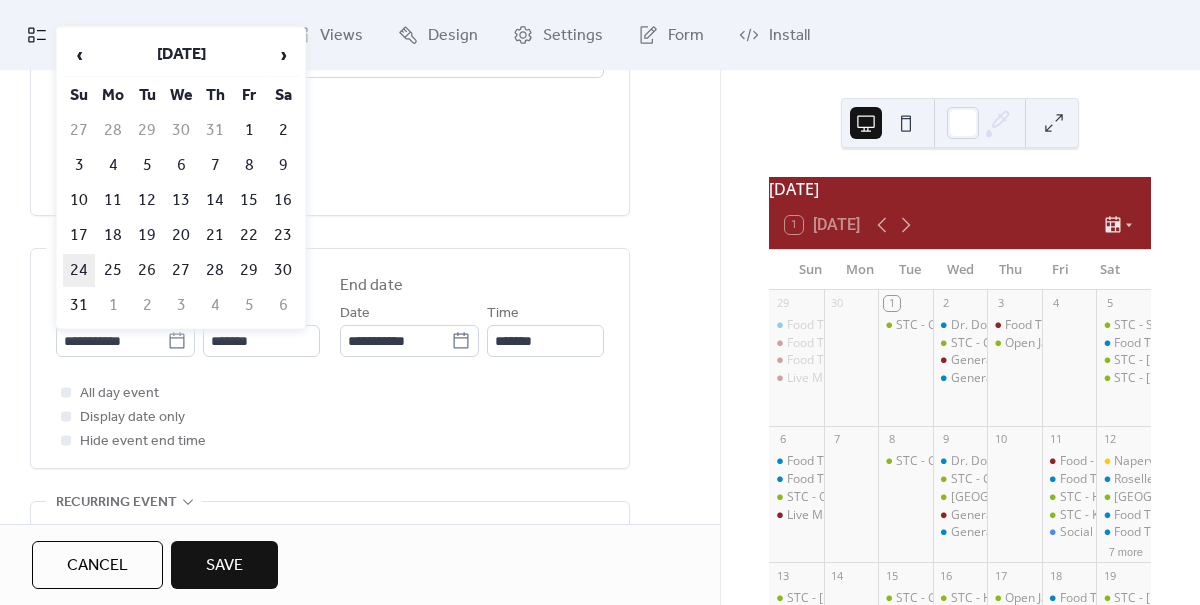 type on "**********" 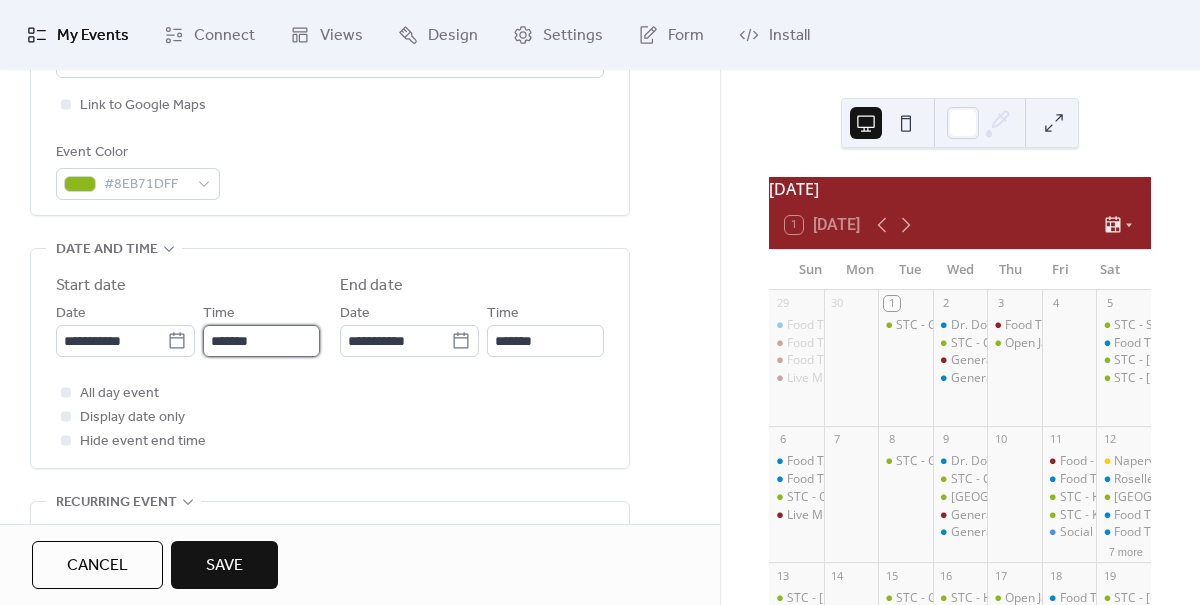 click on "*******" at bounding box center (261, 341) 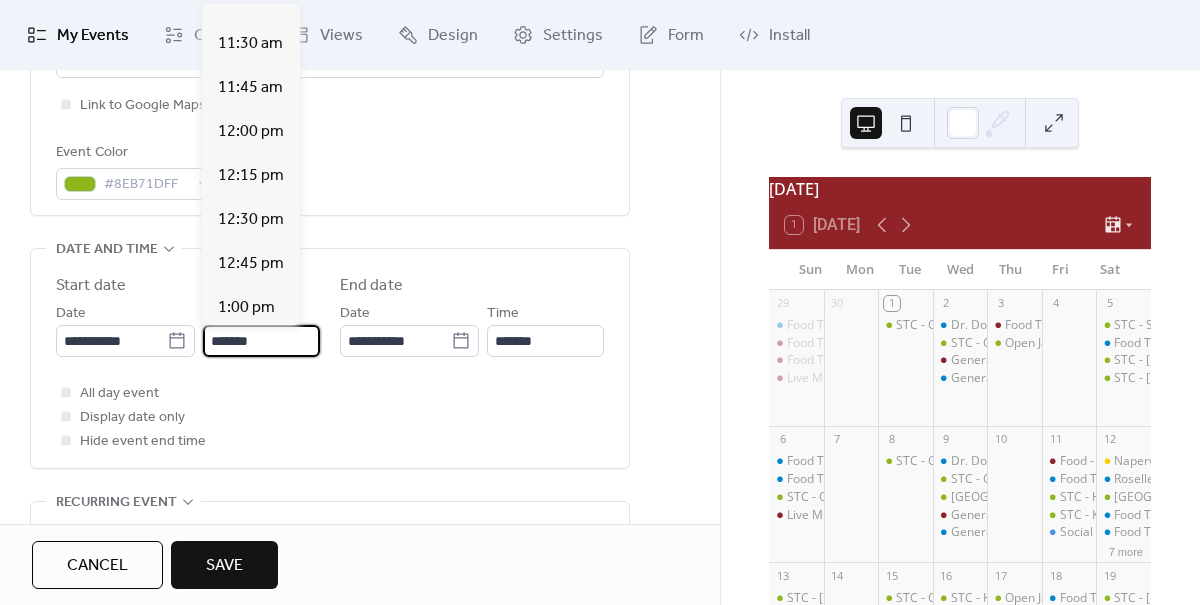 scroll, scrollTop: 1996, scrollLeft: 0, axis: vertical 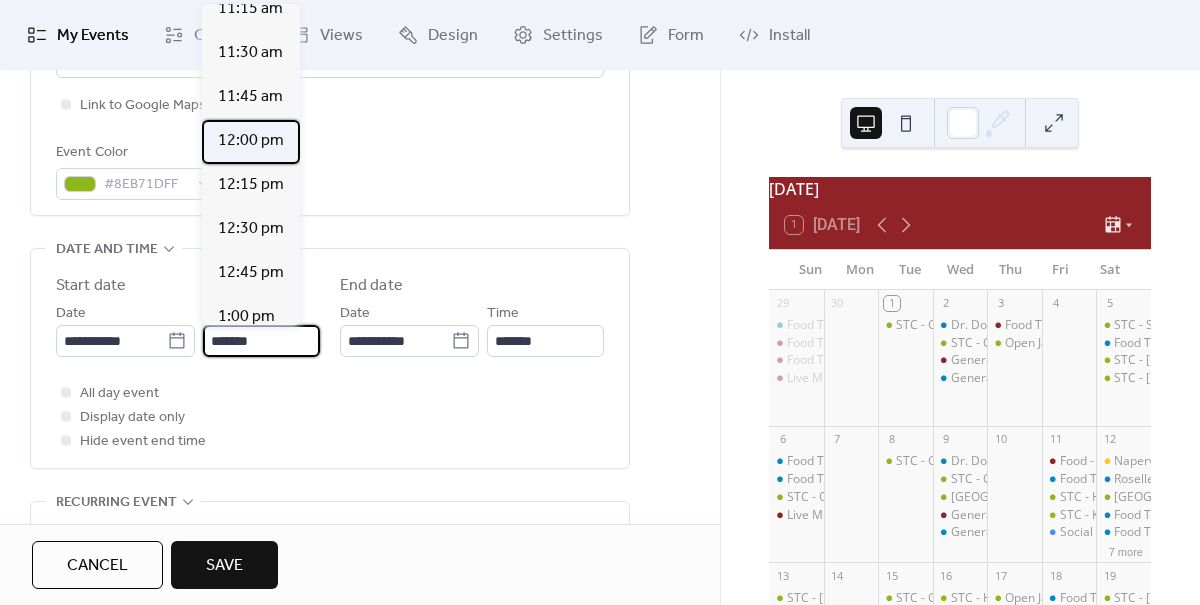 click on "12:00 pm" at bounding box center [251, 141] 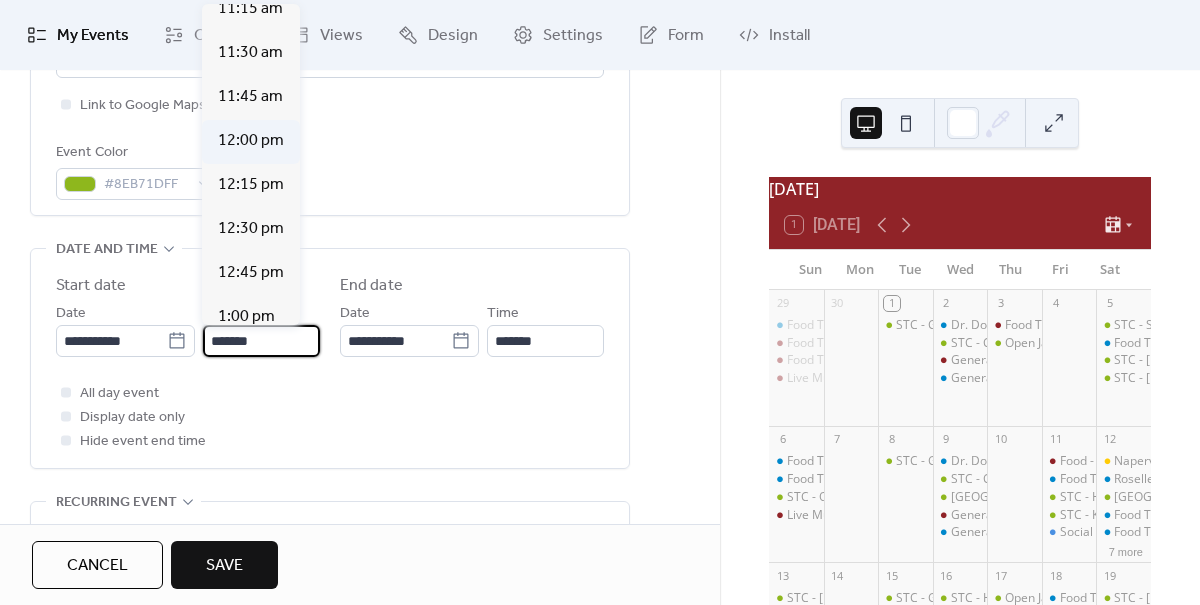type on "********" 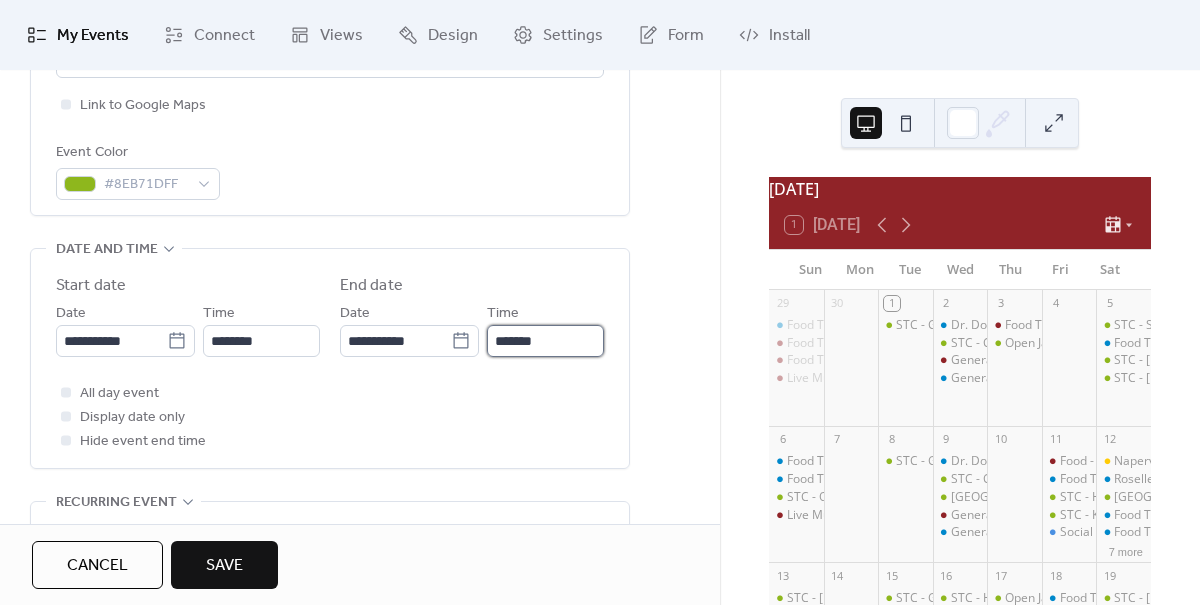 click on "*******" at bounding box center (545, 341) 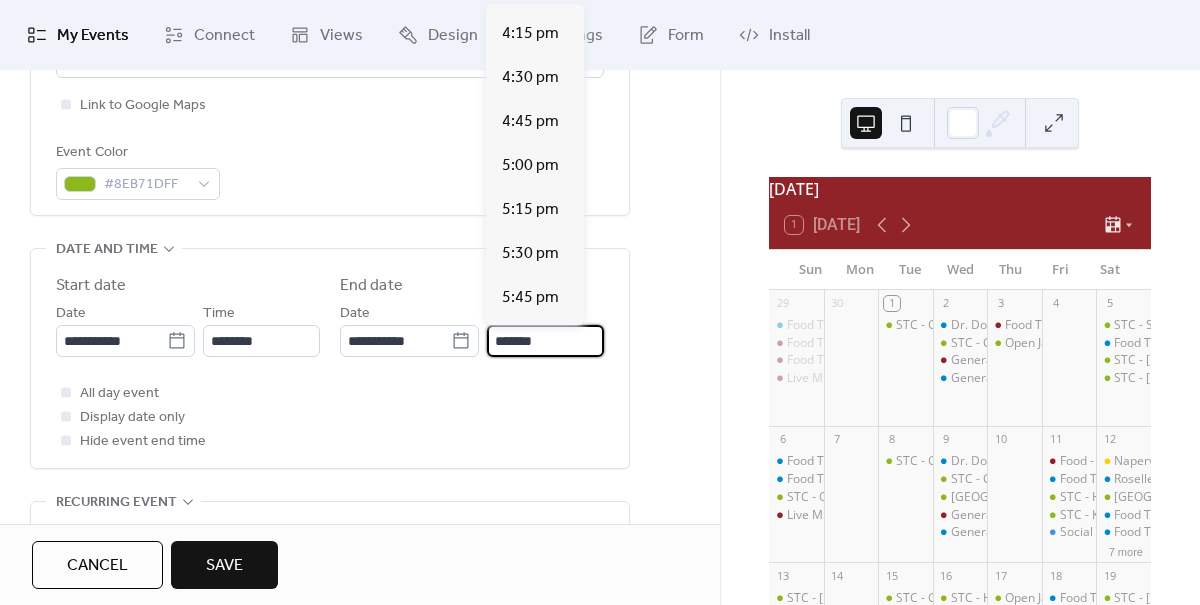 scroll, scrollTop: 694, scrollLeft: 0, axis: vertical 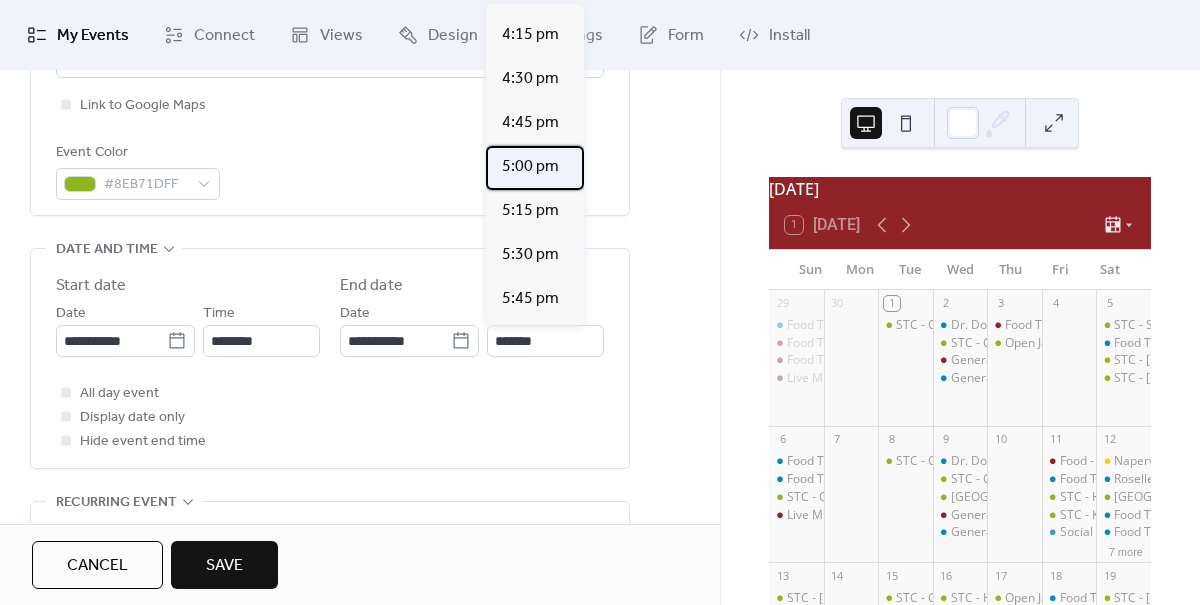 click on "5:00 pm" at bounding box center [530, 167] 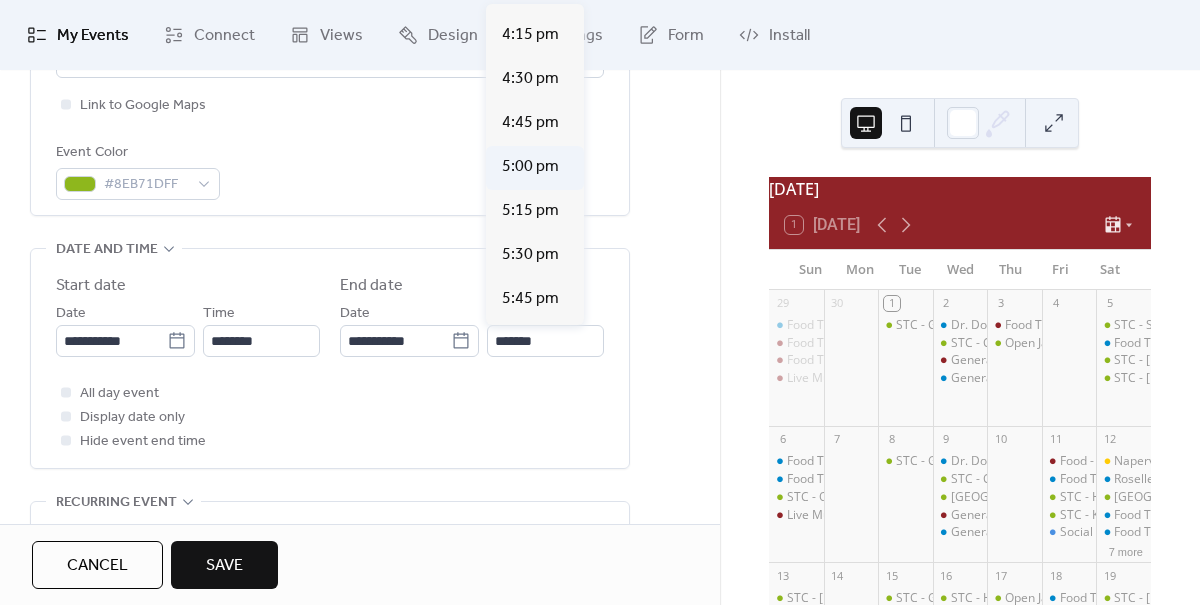 type on "*******" 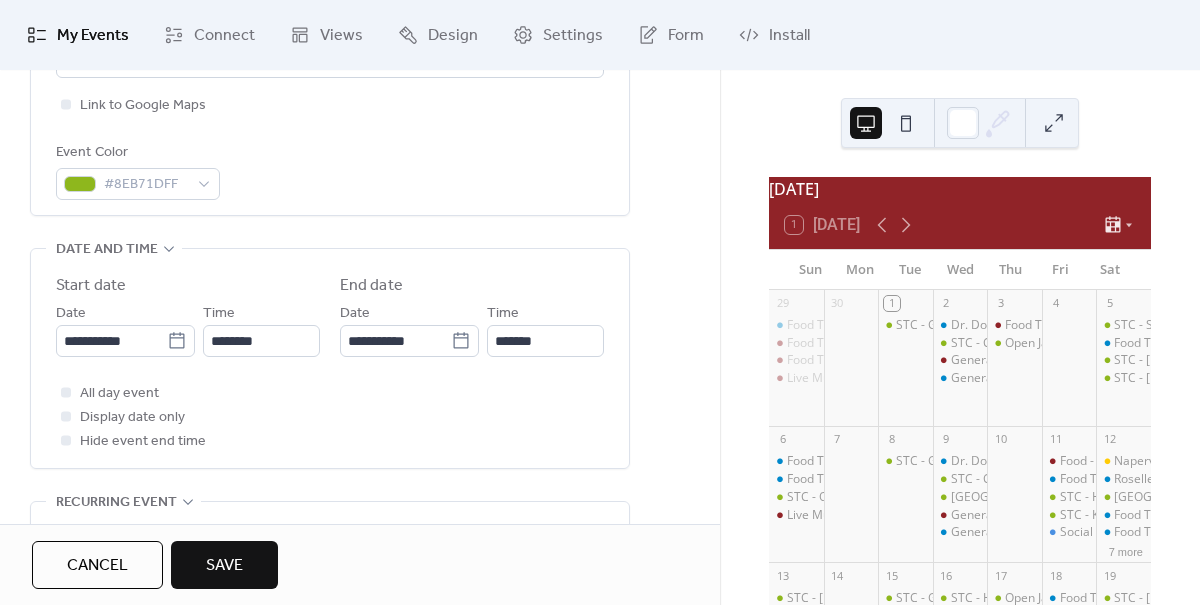 click on "Save" at bounding box center (224, 566) 